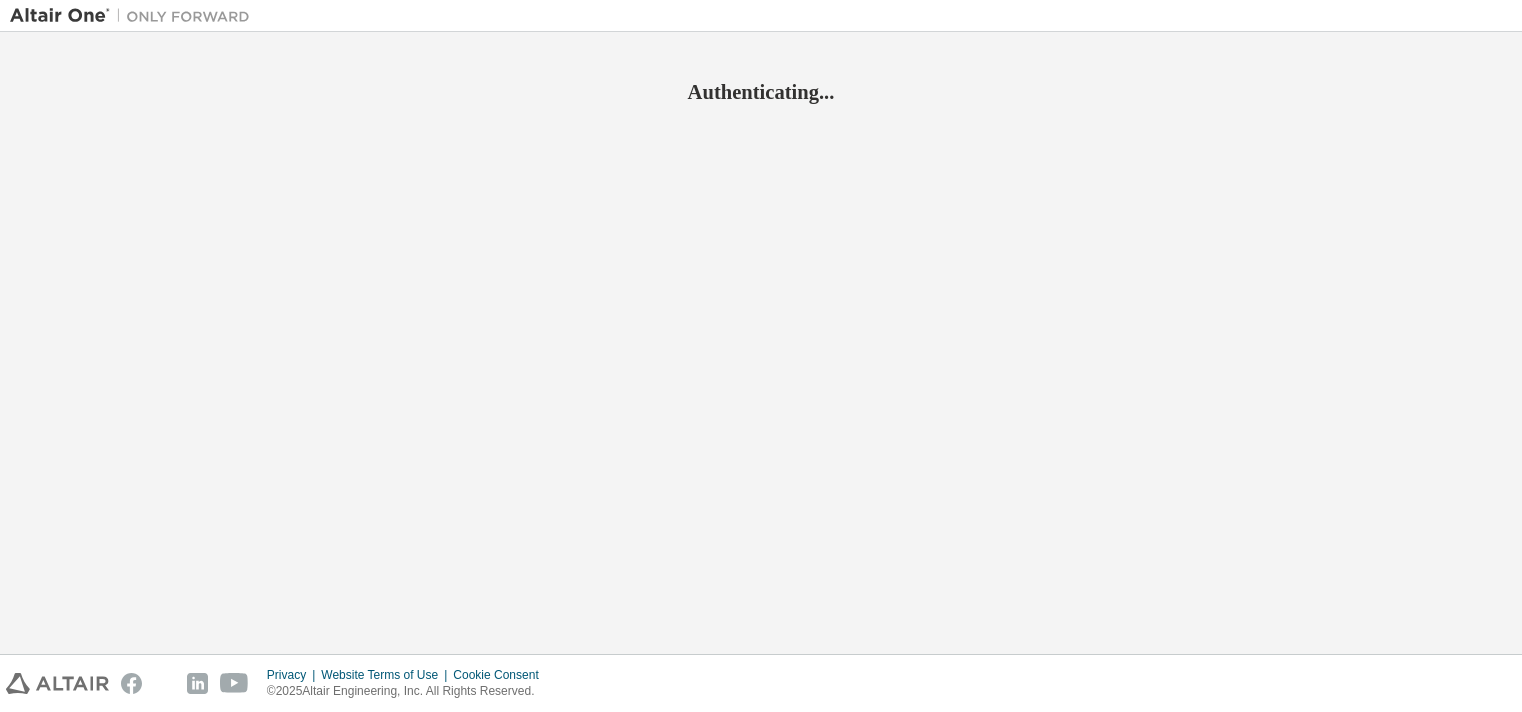 scroll, scrollTop: 0, scrollLeft: 0, axis: both 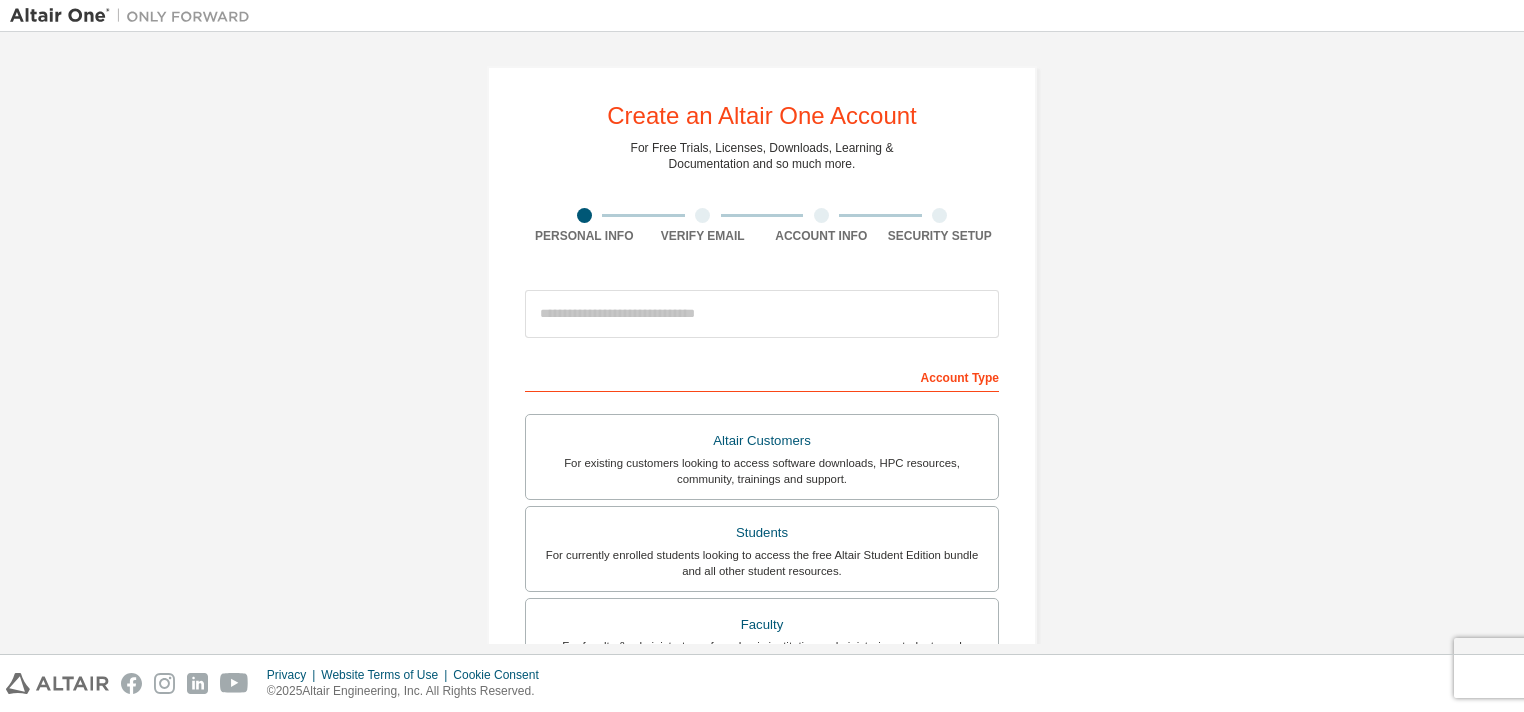 click on "Create an Altair One Account For Free Trials, Licenses, Downloads, Learning &  Documentation and so much more. Personal Info Verify Email Account Info Security Setup This is a federated email. No need to register a new account. You should be able to  login  by using your company's SSO credentials. Email already exists. Please try to  login  instead. Account Type Altair Customers For existing customers looking to access software downloads, HPC resources, community, trainings and support. Students For currently enrolled students looking to access the free Altair Student Edition bundle and all other student resources. Faculty For faculty & administrators of academic institutions administering students and accessing software for academic purposes. Everyone else For individuals, businesses and everyone else looking to try Altair software and explore our product offerings. Your Profile First Name Last Name Job Title Please provide State/Province to help us route sales and support resources to you more efficiently." at bounding box center (762, 343) 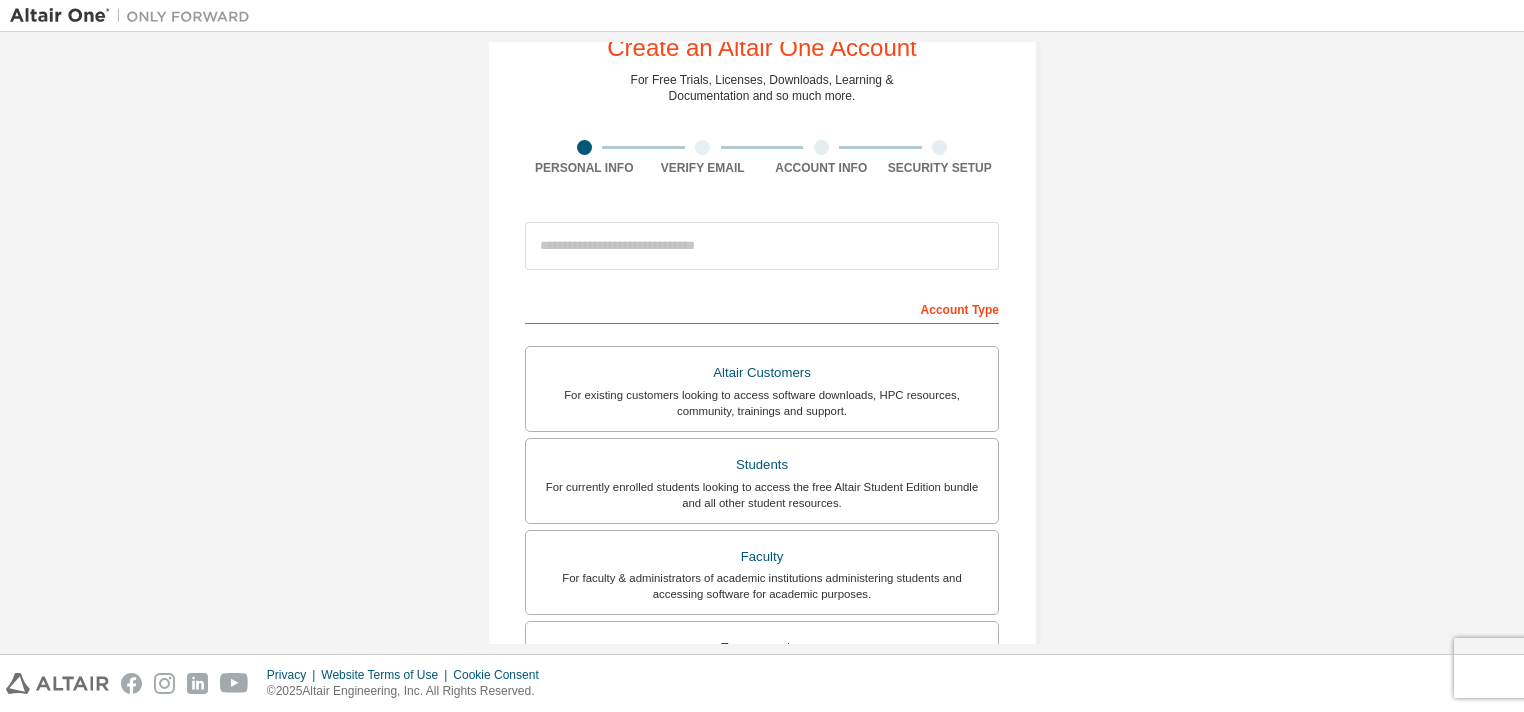 scroll, scrollTop: 104, scrollLeft: 0, axis: vertical 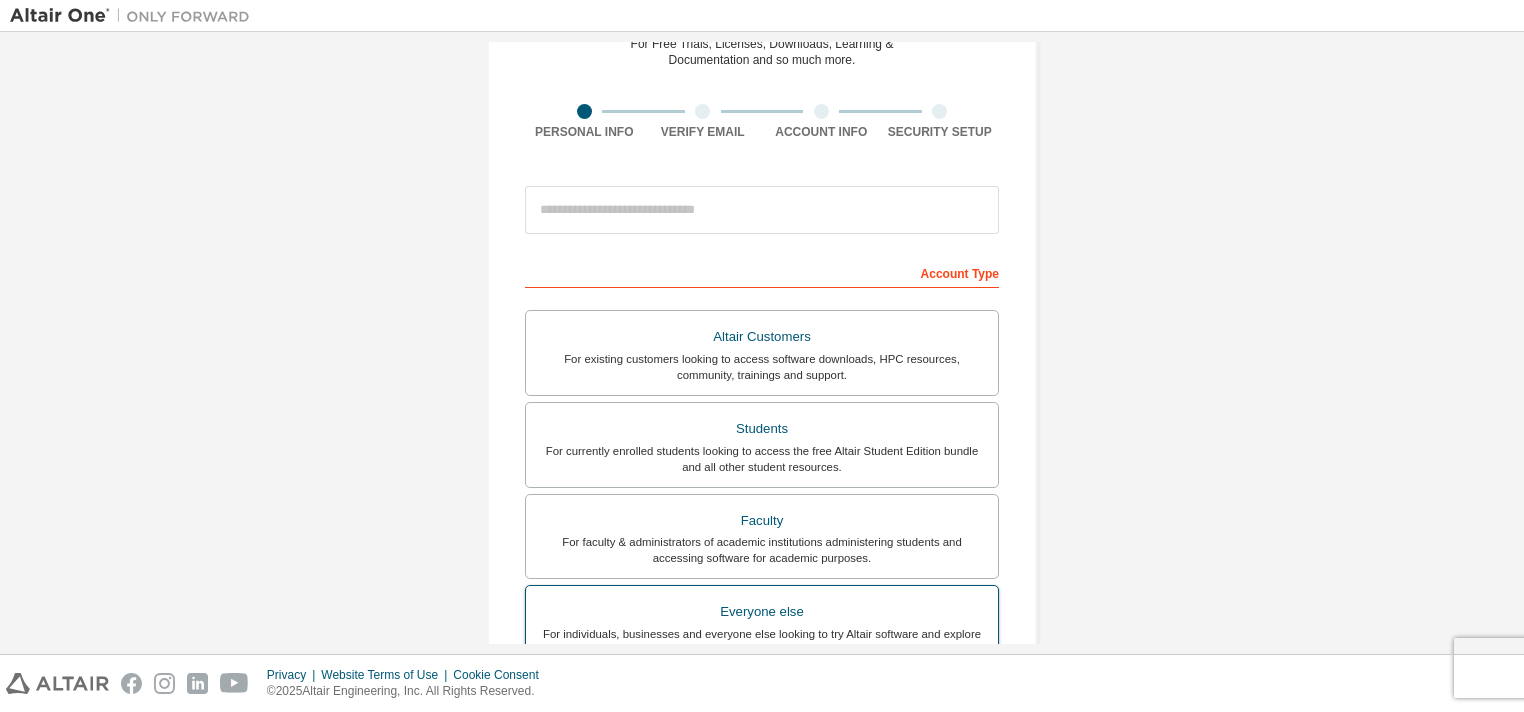 click on "For individuals, businesses and everyone else looking to try Altair software and explore our product offerings." at bounding box center (762, 642) 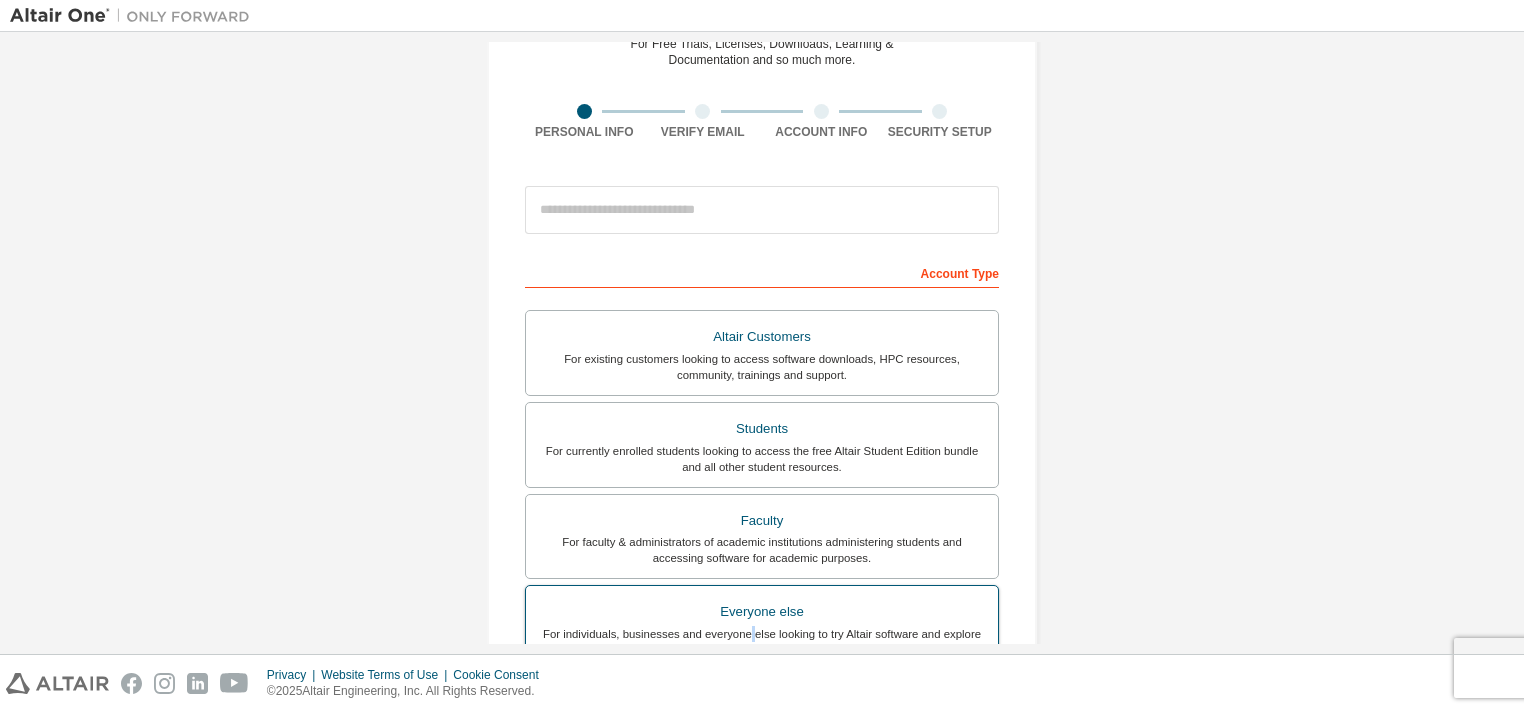 click on "For individuals, businesses and everyone else looking to try Altair software and explore our product offerings." at bounding box center [762, 642] 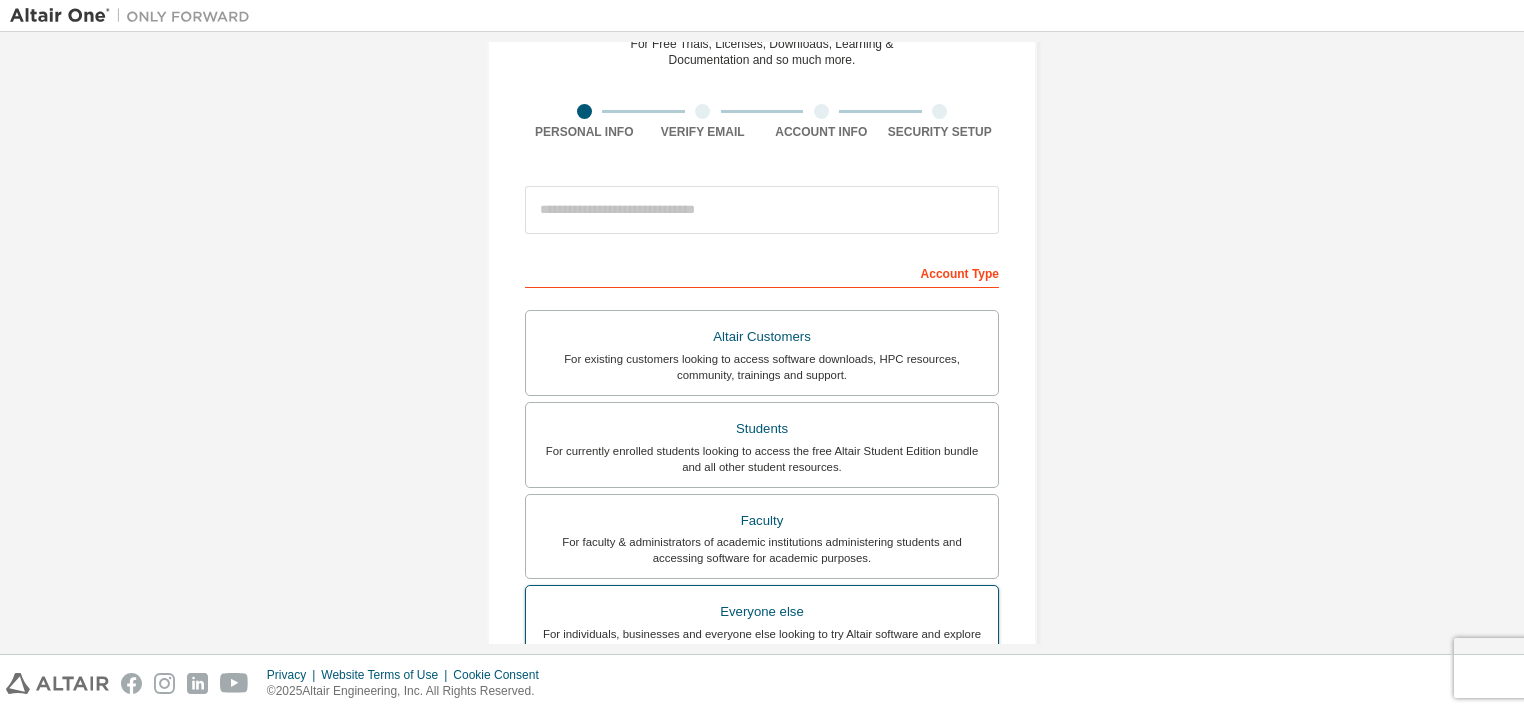click on "For individuals, businesses and everyone else looking to try Altair software and explore our product offerings." at bounding box center (762, 642) 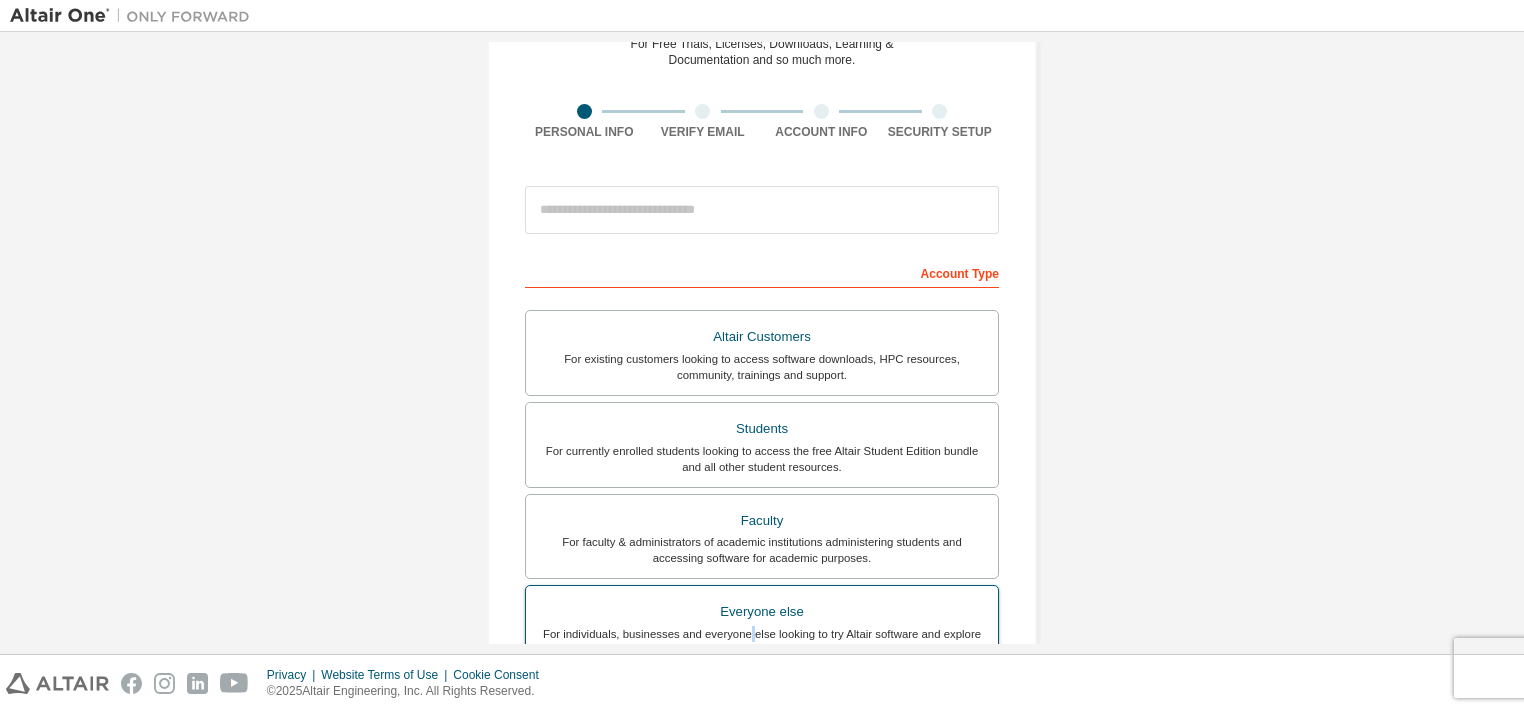 click on "For individuals, businesses and everyone else looking to try Altair software and explore our product offerings." at bounding box center [762, 642] 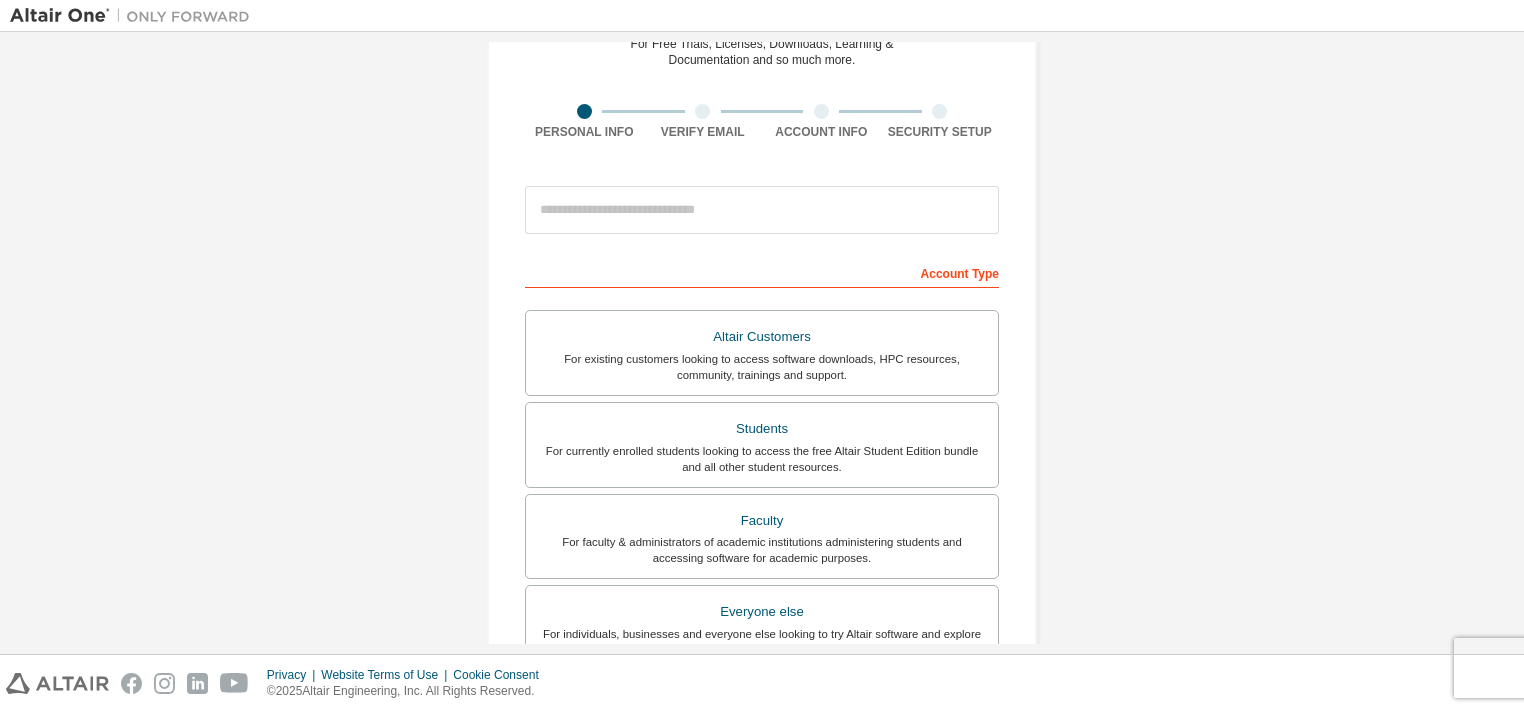 drag, startPoint x: 1515, startPoint y: 298, endPoint x: 1508, endPoint y: 363, distance: 65.37584 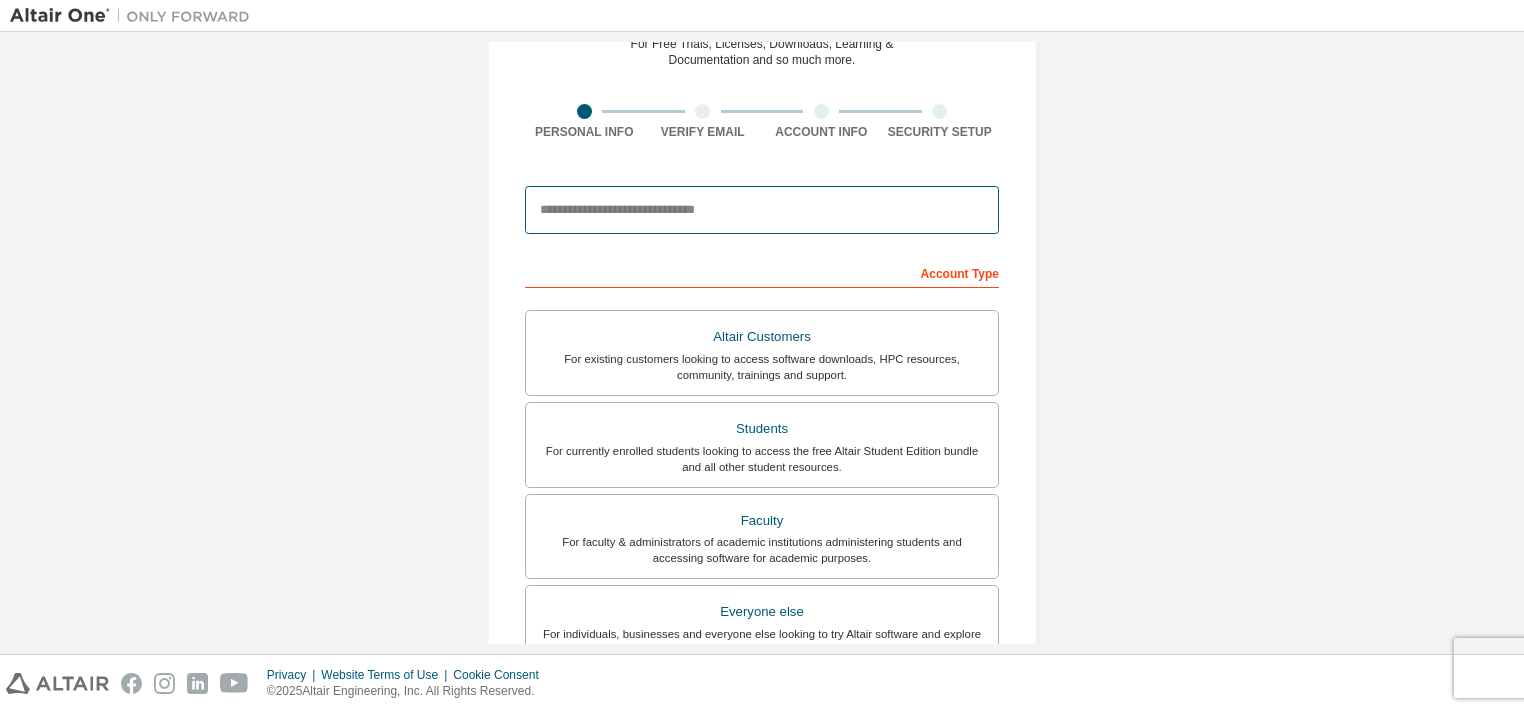 click at bounding box center (762, 210) 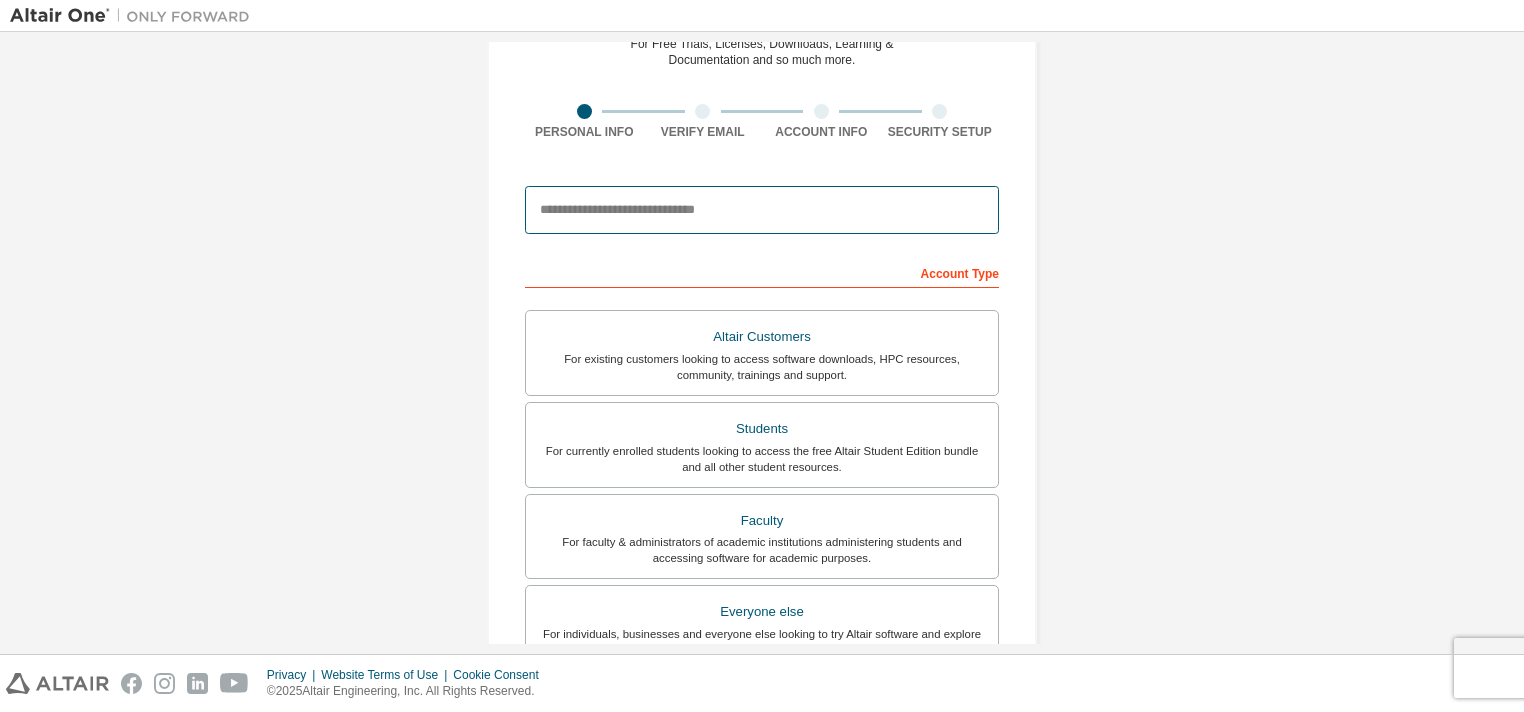 type on "**********" 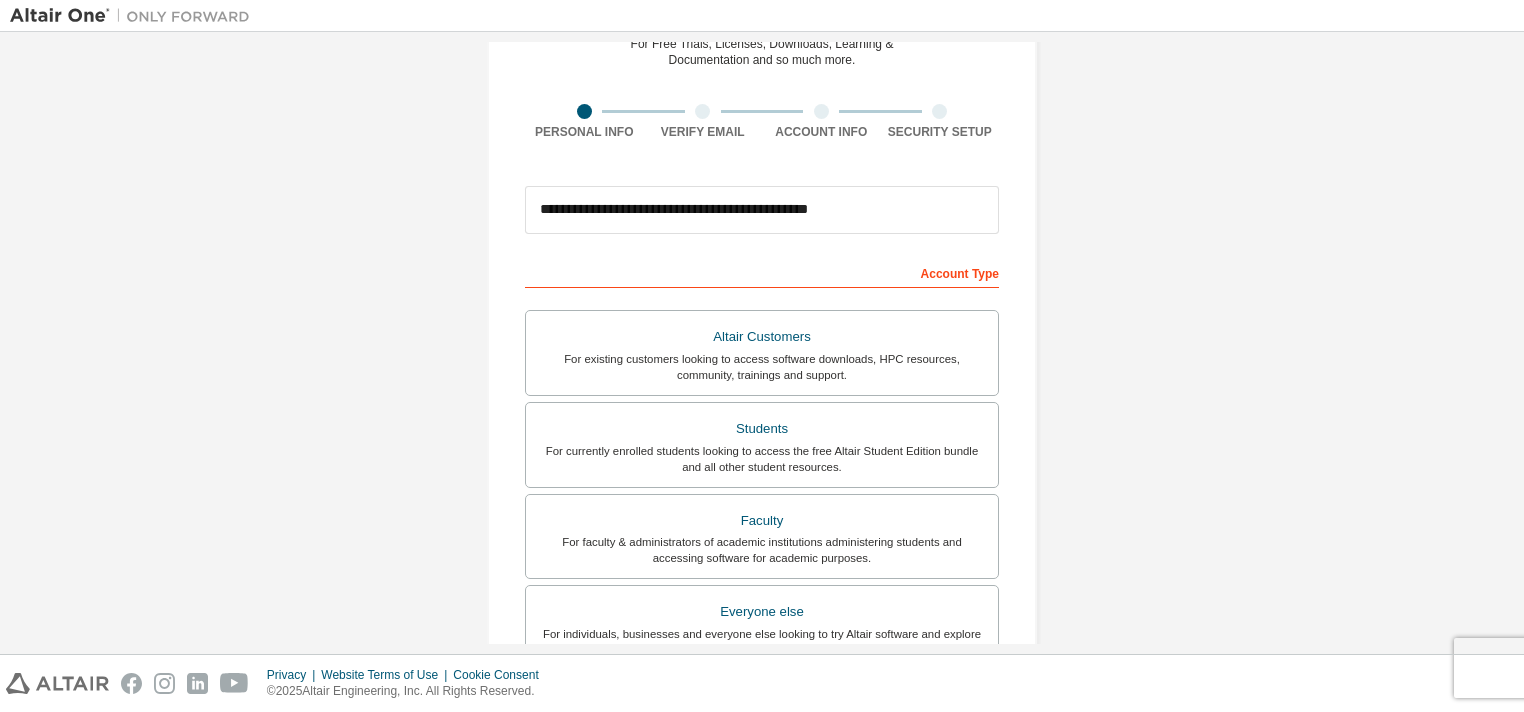 type on "*****" 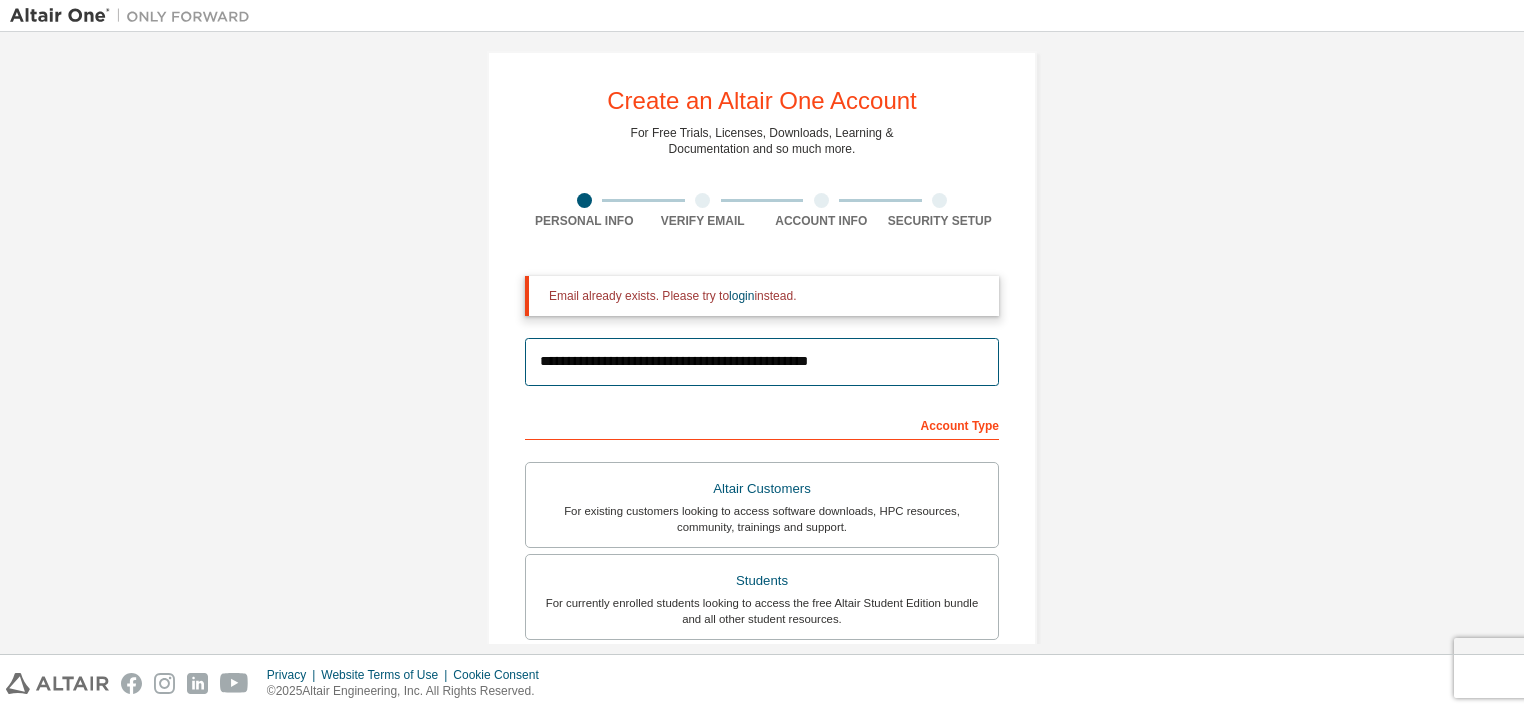 scroll, scrollTop: 0, scrollLeft: 0, axis: both 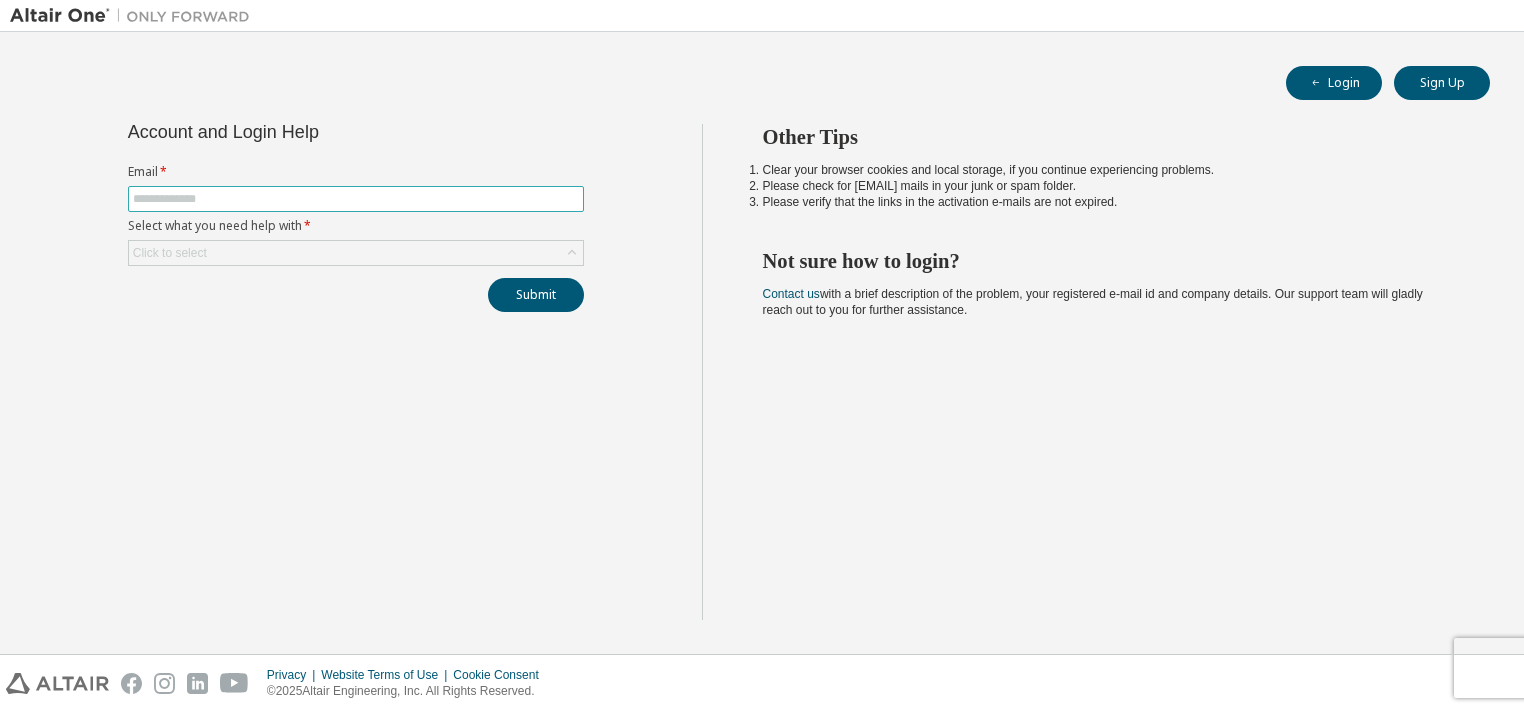 click at bounding box center [356, 199] 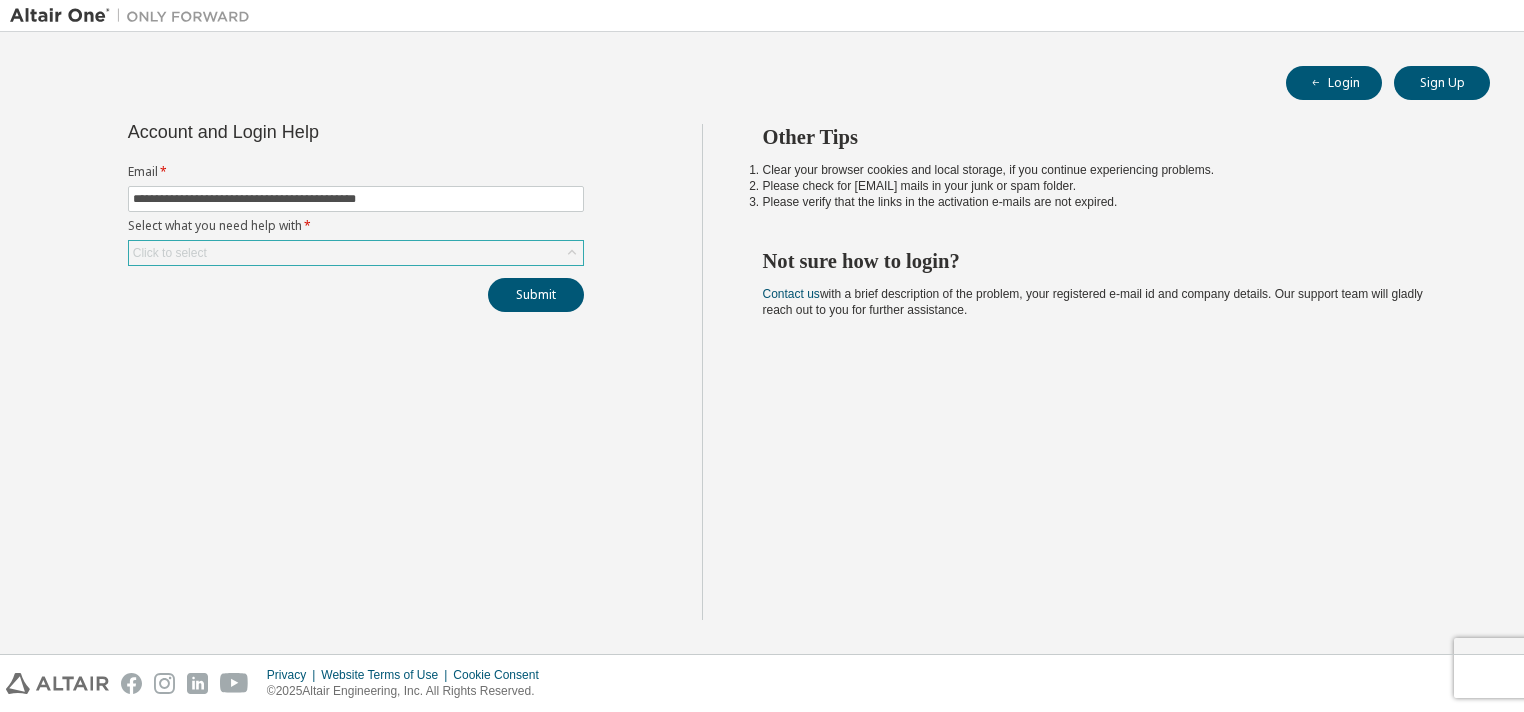 click on "Click to select" at bounding box center [356, 253] 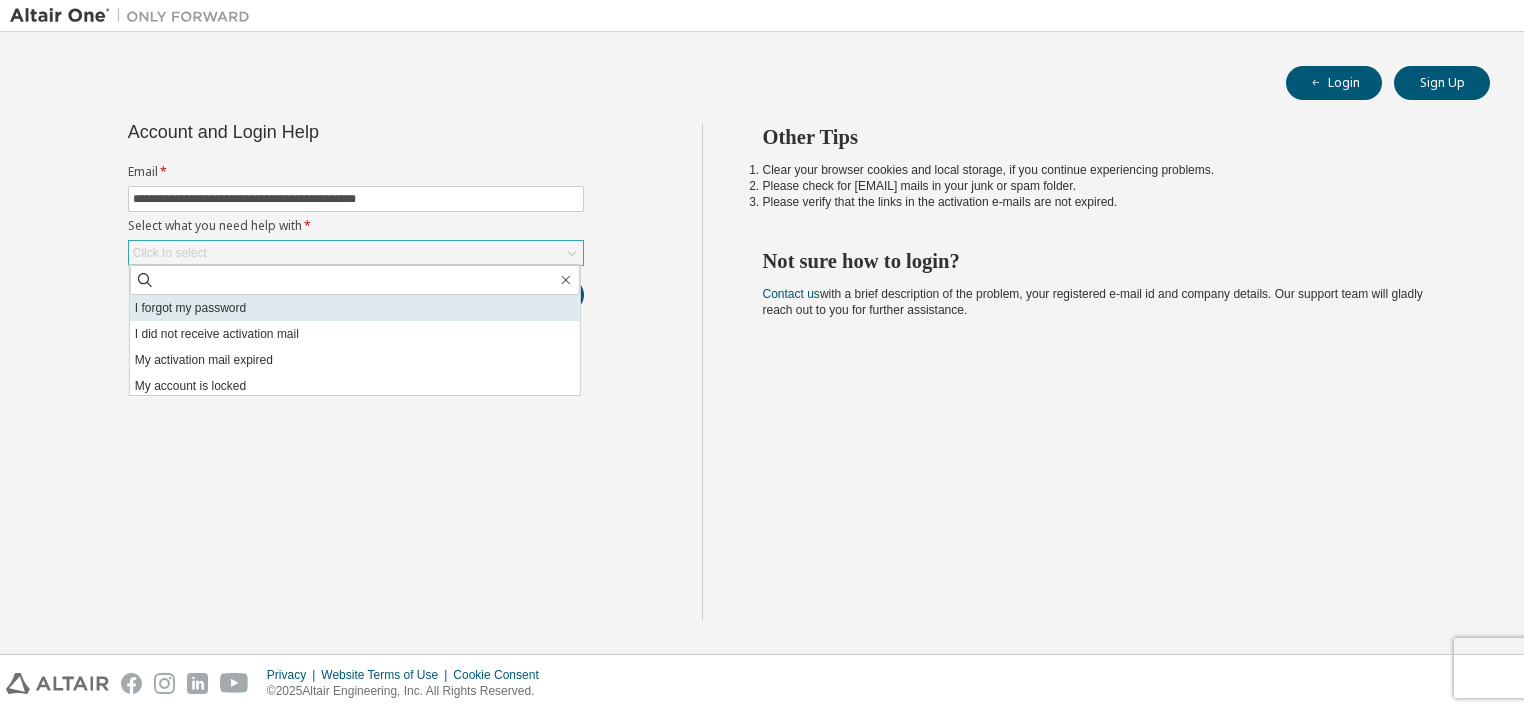 click on "I forgot my password" at bounding box center [355, 308] 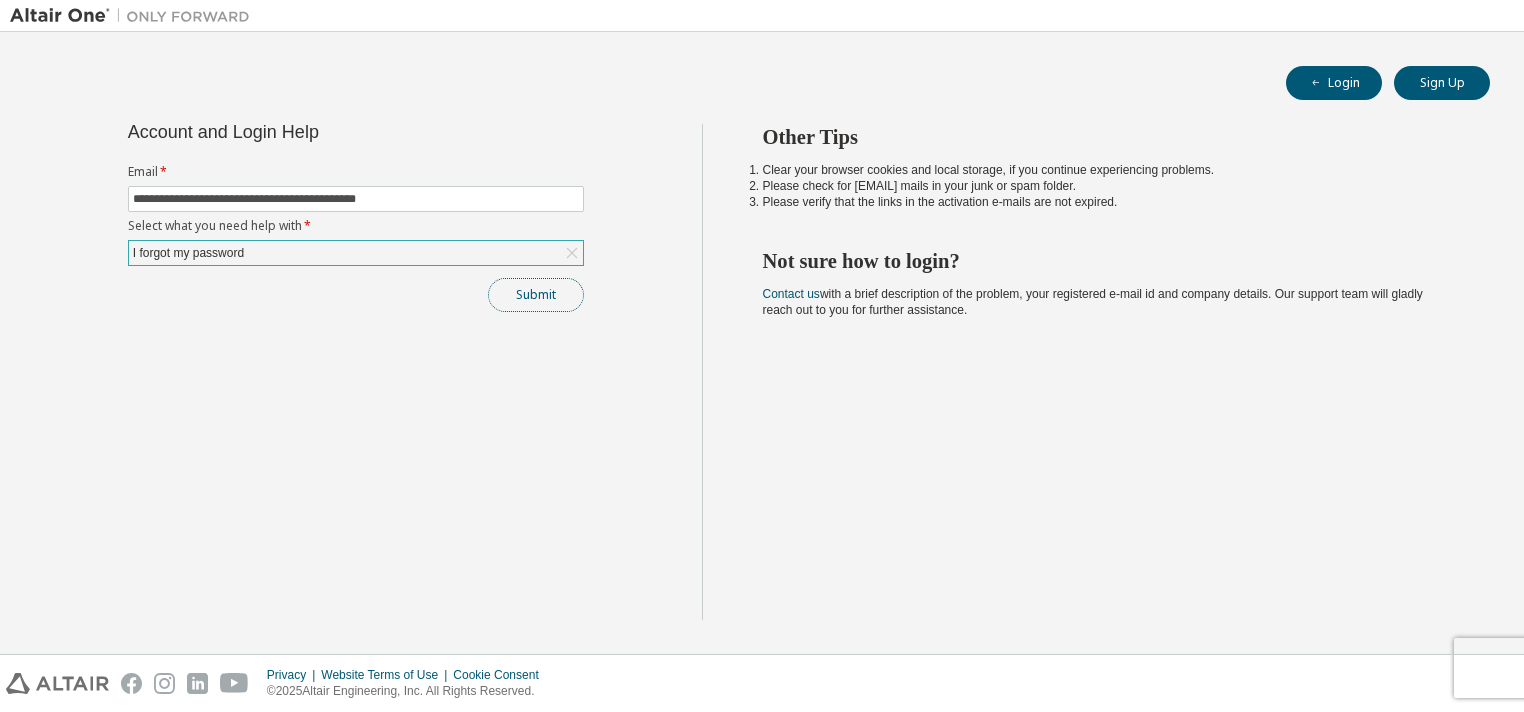 click on "Submit" at bounding box center [536, 295] 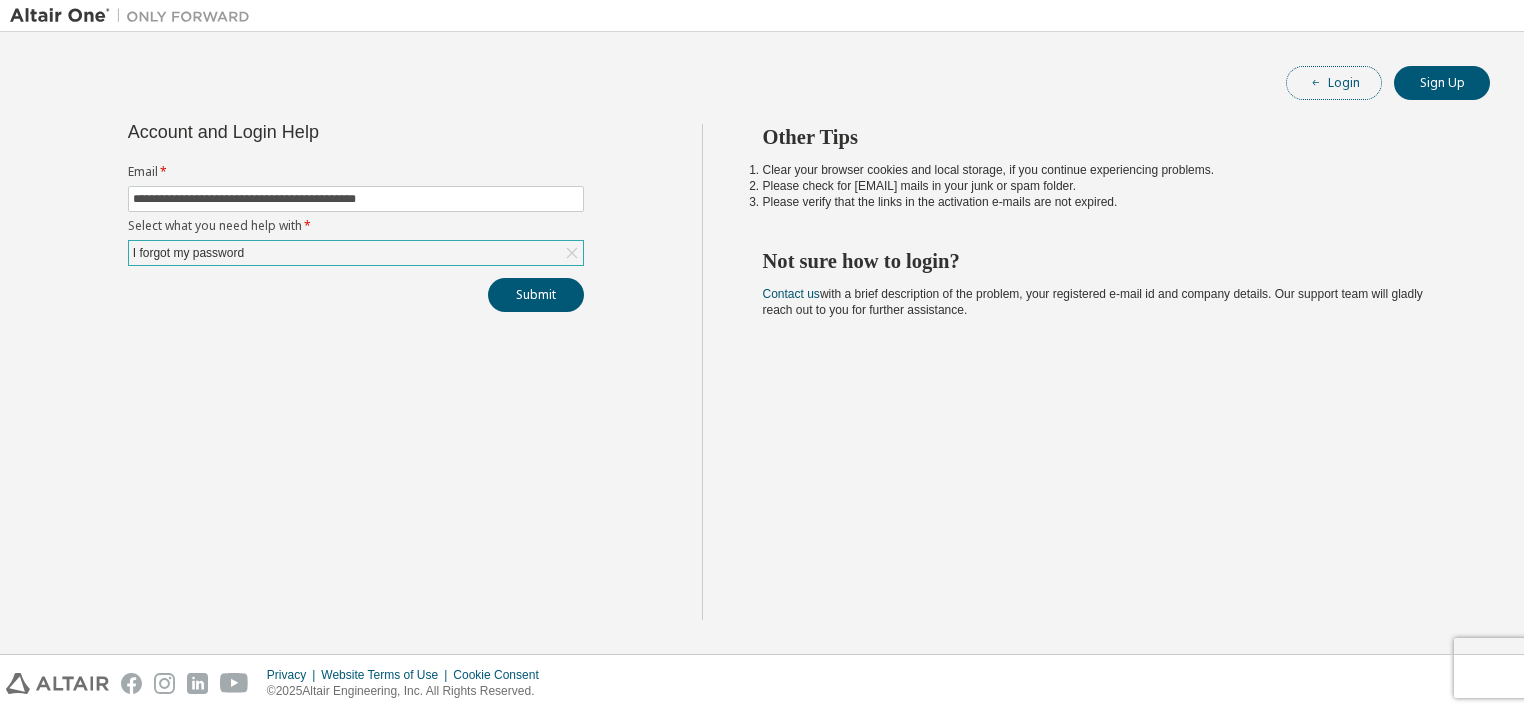 click on "Login" at bounding box center [1334, 83] 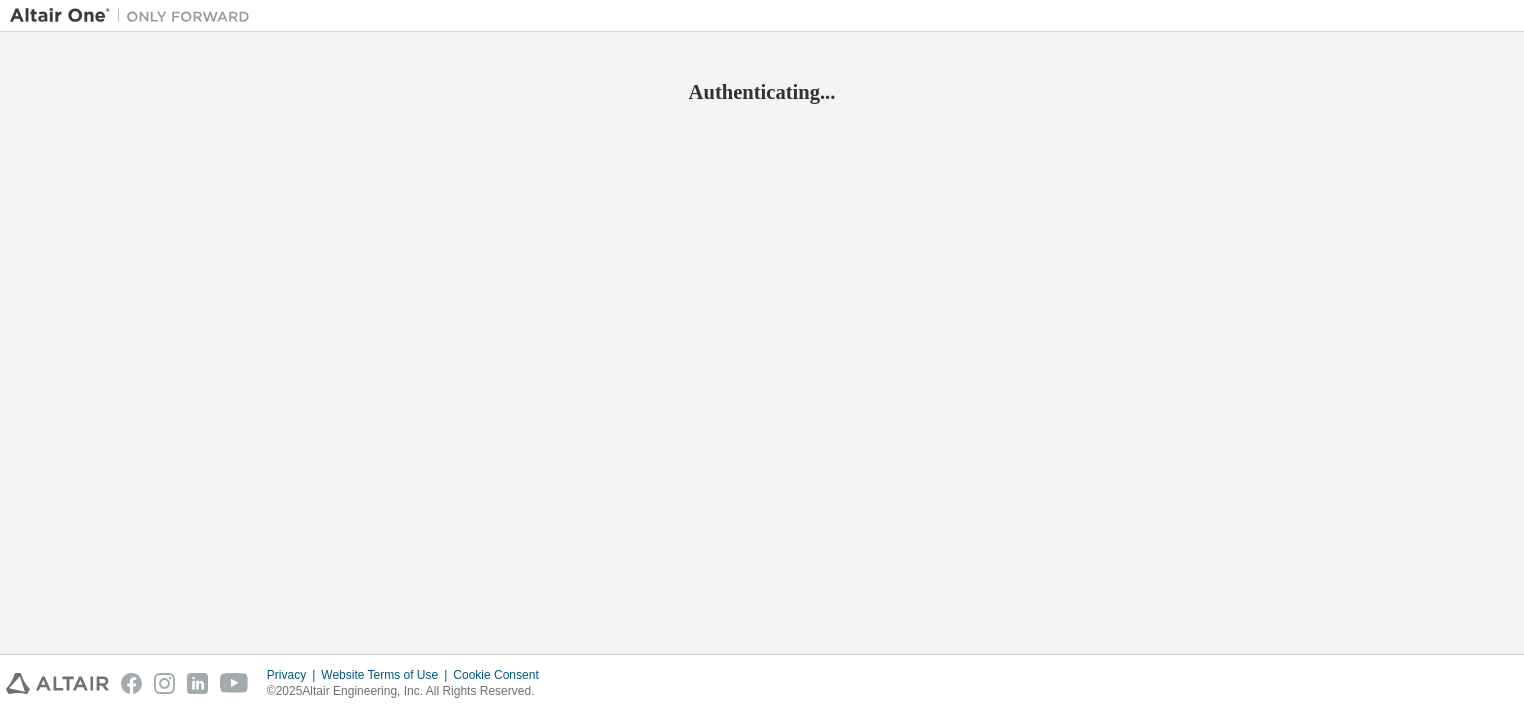scroll, scrollTop: 0, scrollLeft: 0, axis: both 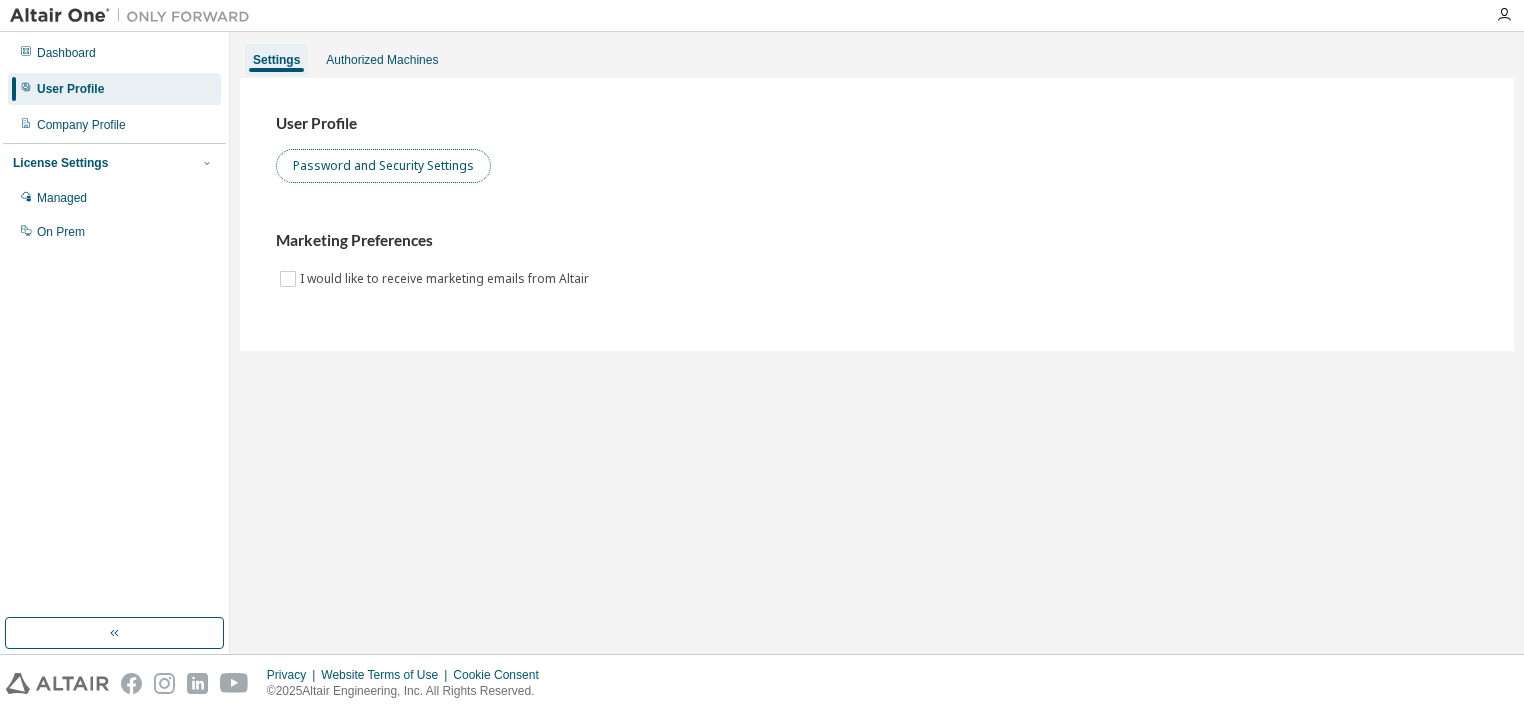click on "Password and Security Settings" at bounding box center [383, 166] 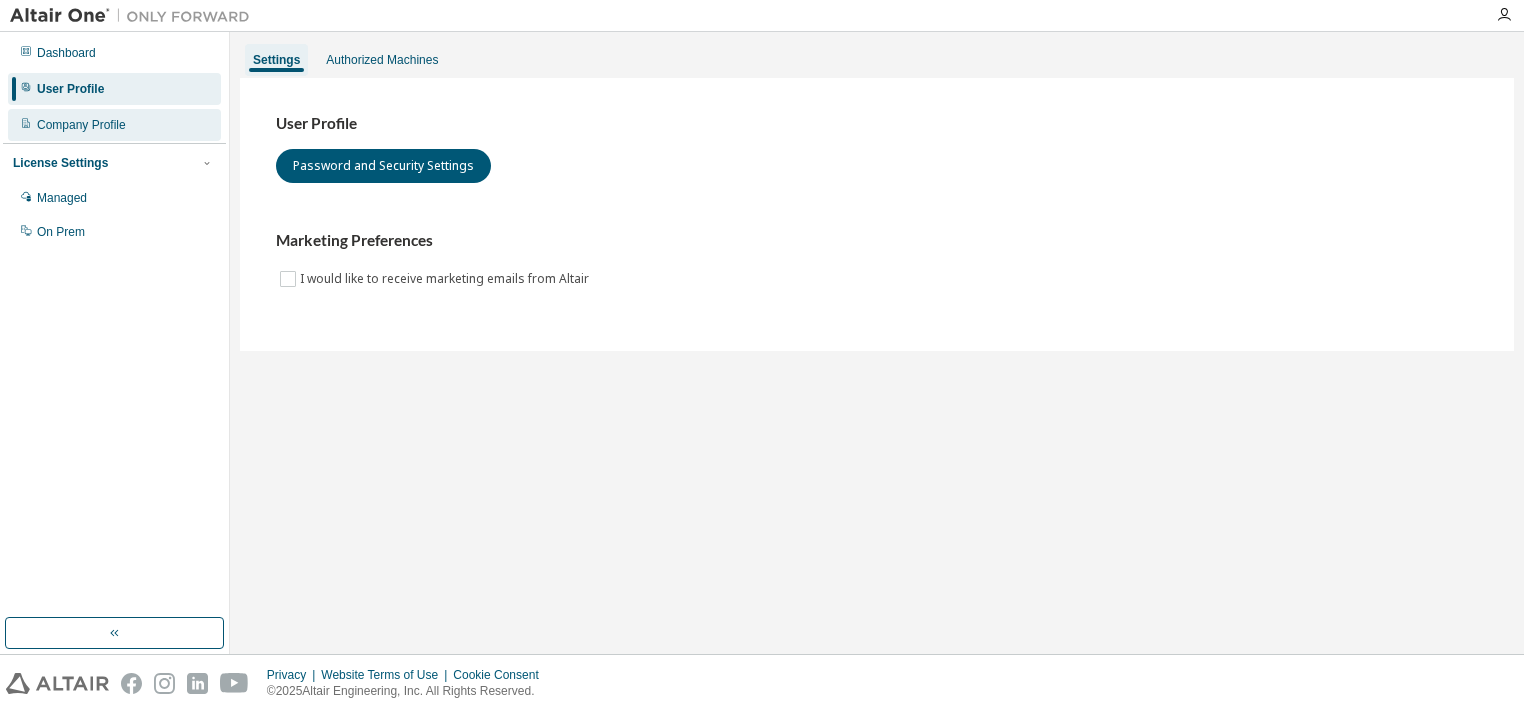 click on "Company Profile" at bounding box center [81, 125] 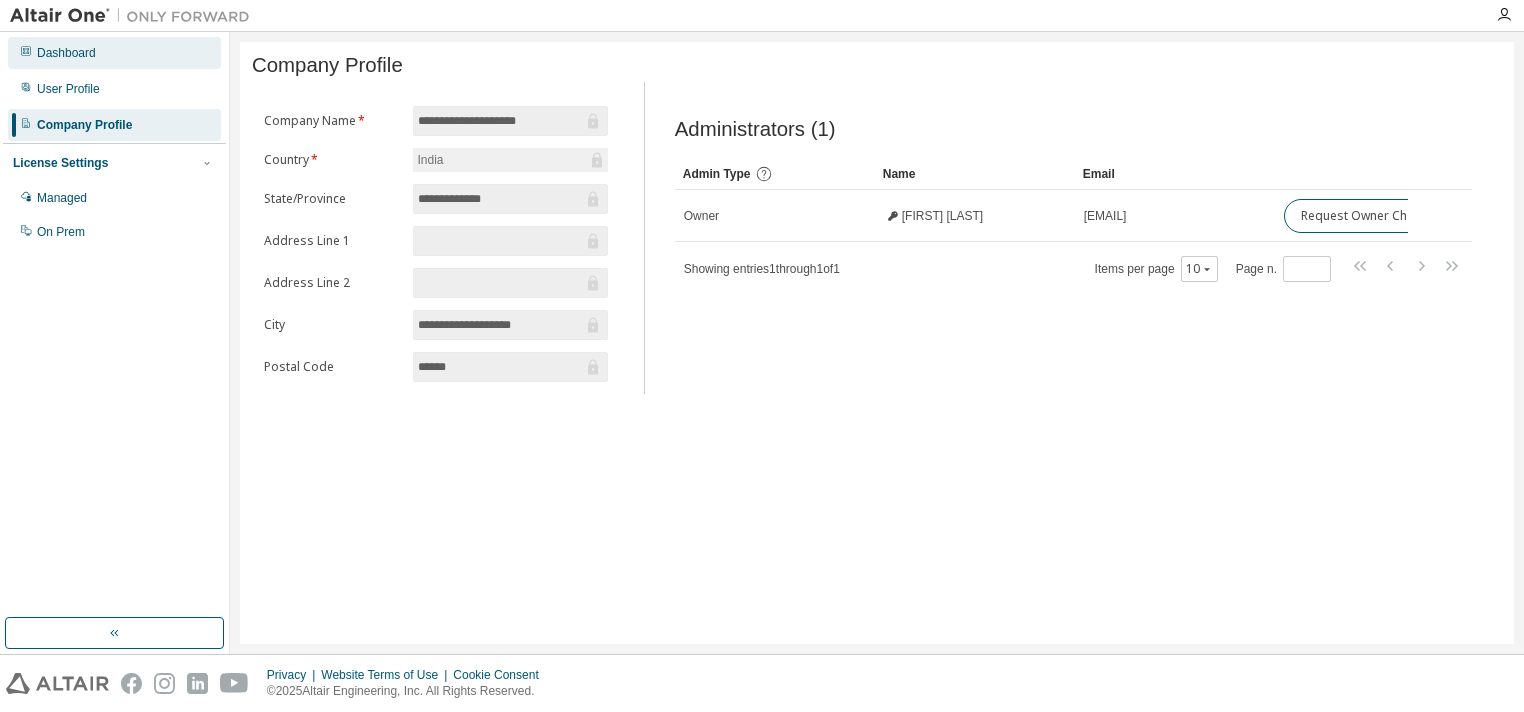 click on "Dashboard" at bounding box center (66, 53) 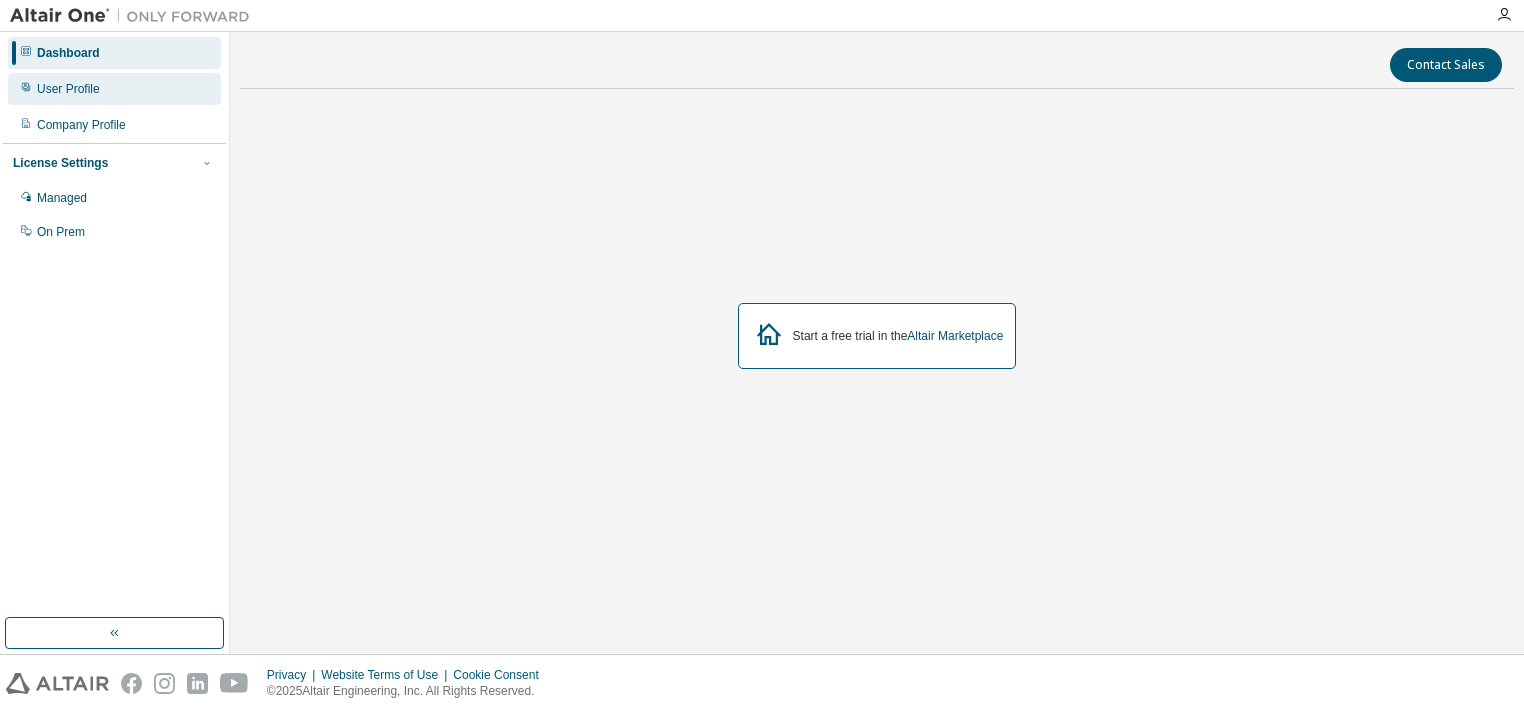 click on "User Profile" at bounding box center (114, 89) 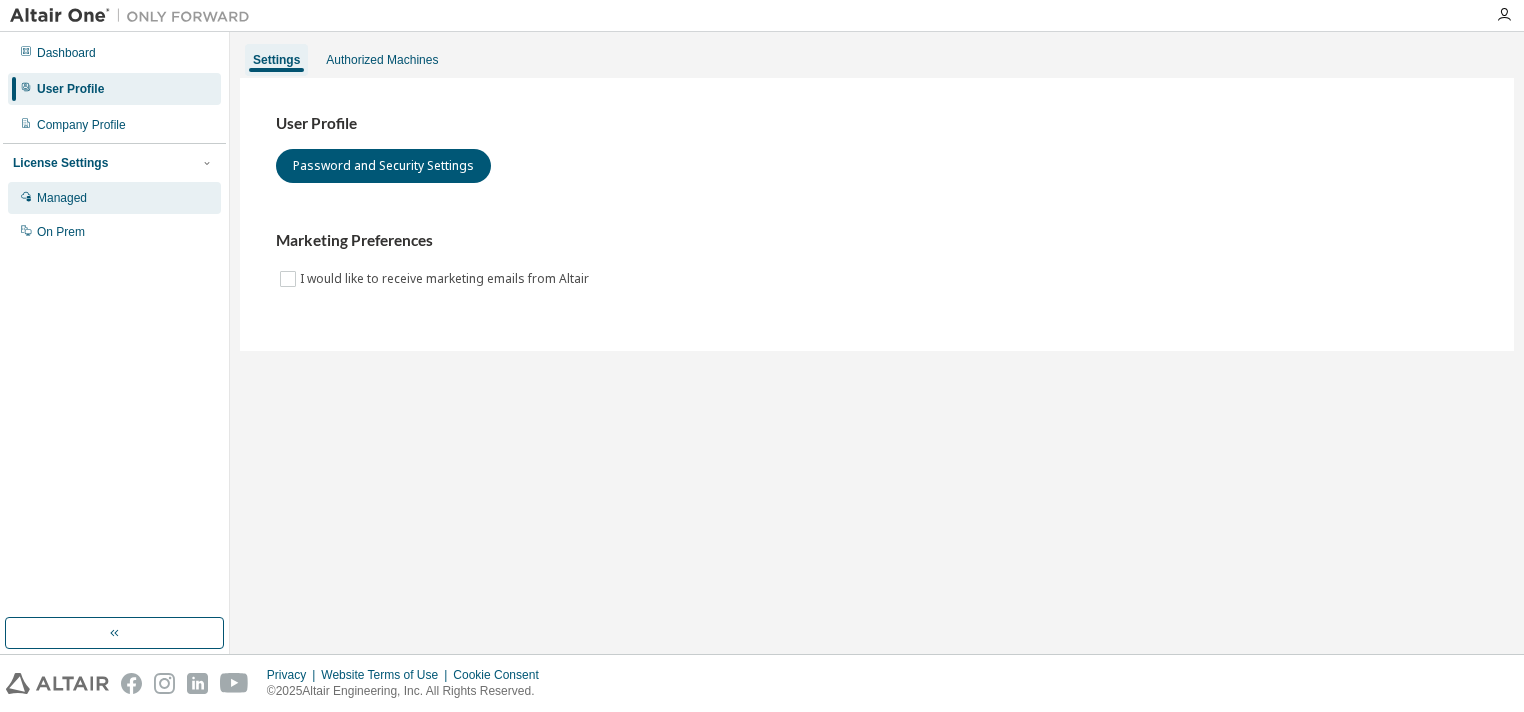 click on "Managed" at bounding box center (62, 198) 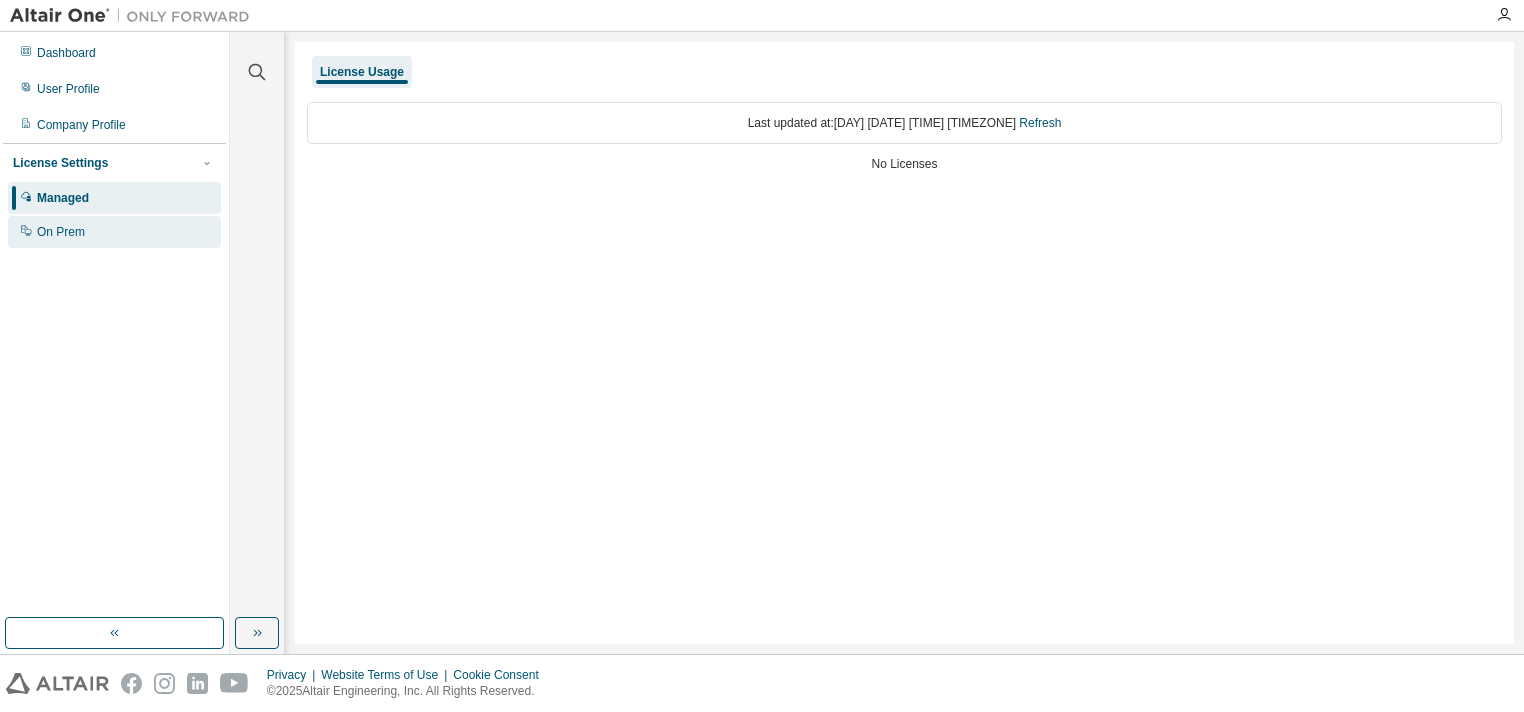 click on "On Prem" at bounding box center [61, 232] 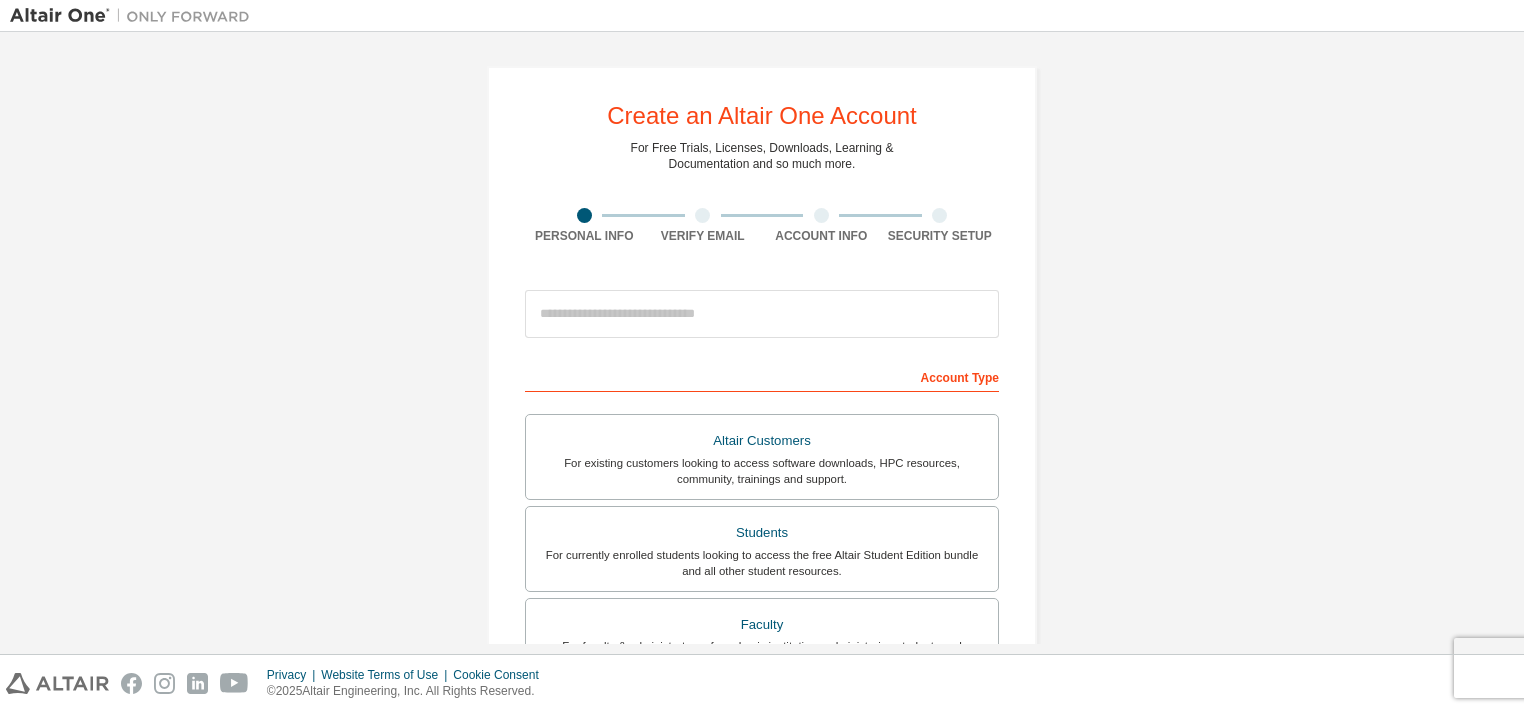 scroll, scrollTop: 0, scrollLeft: 0, axis: both 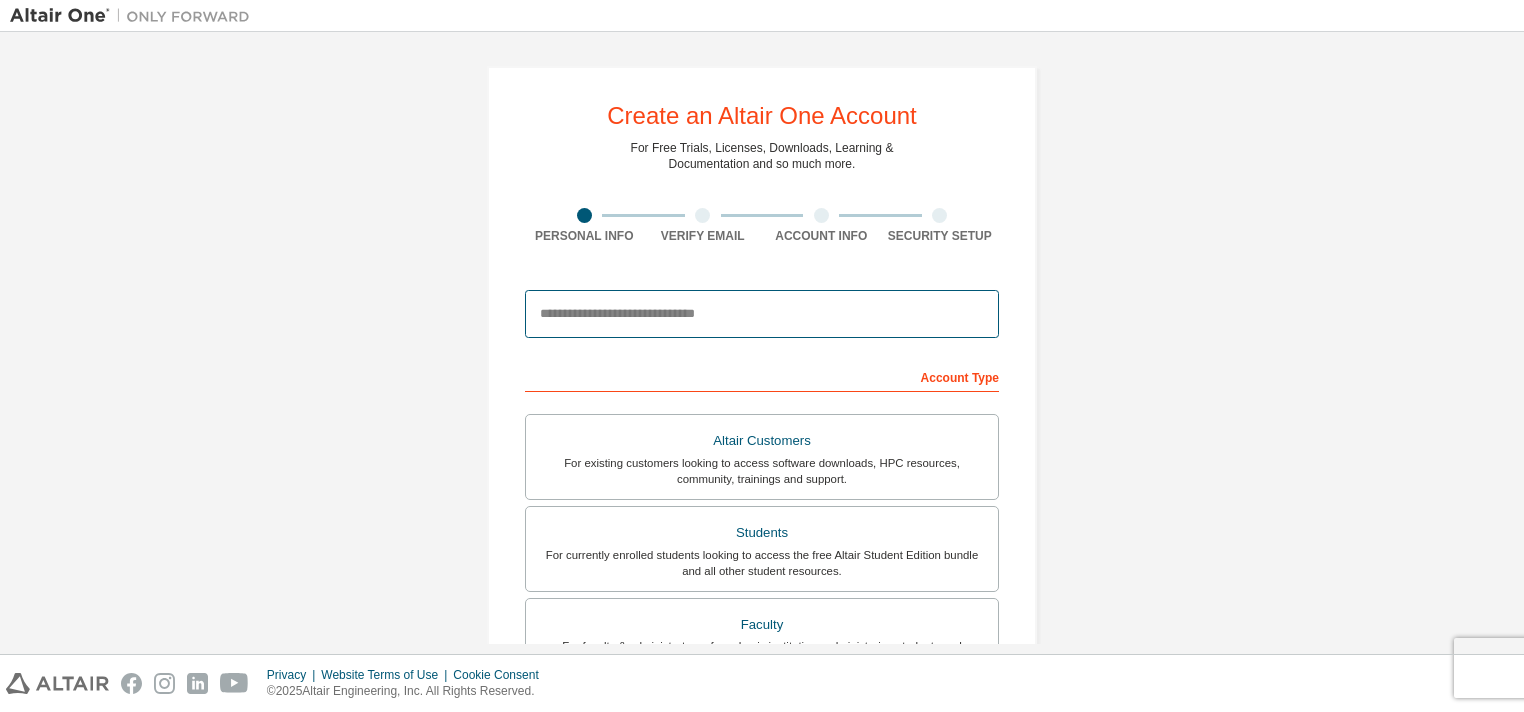 click at bounding box center [762, 314] 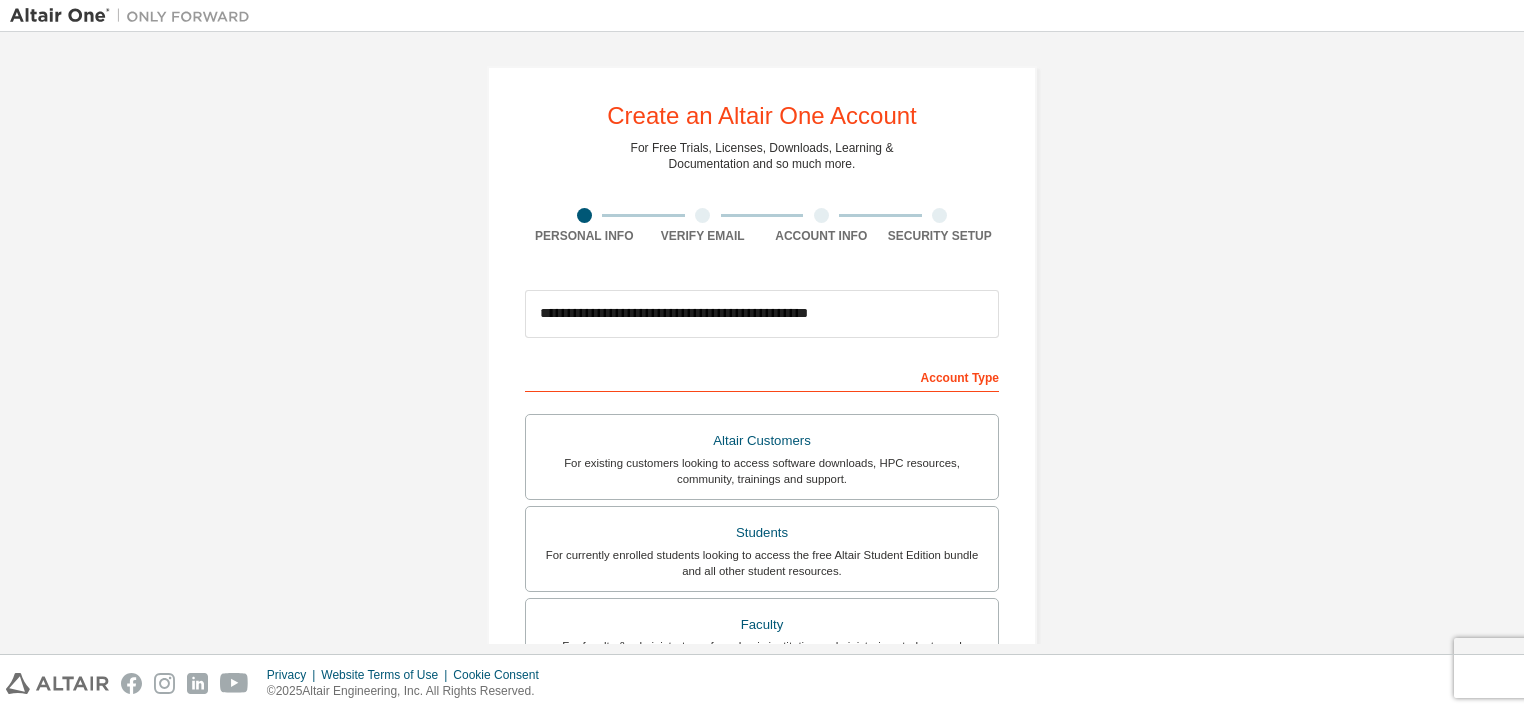 type on "*****" 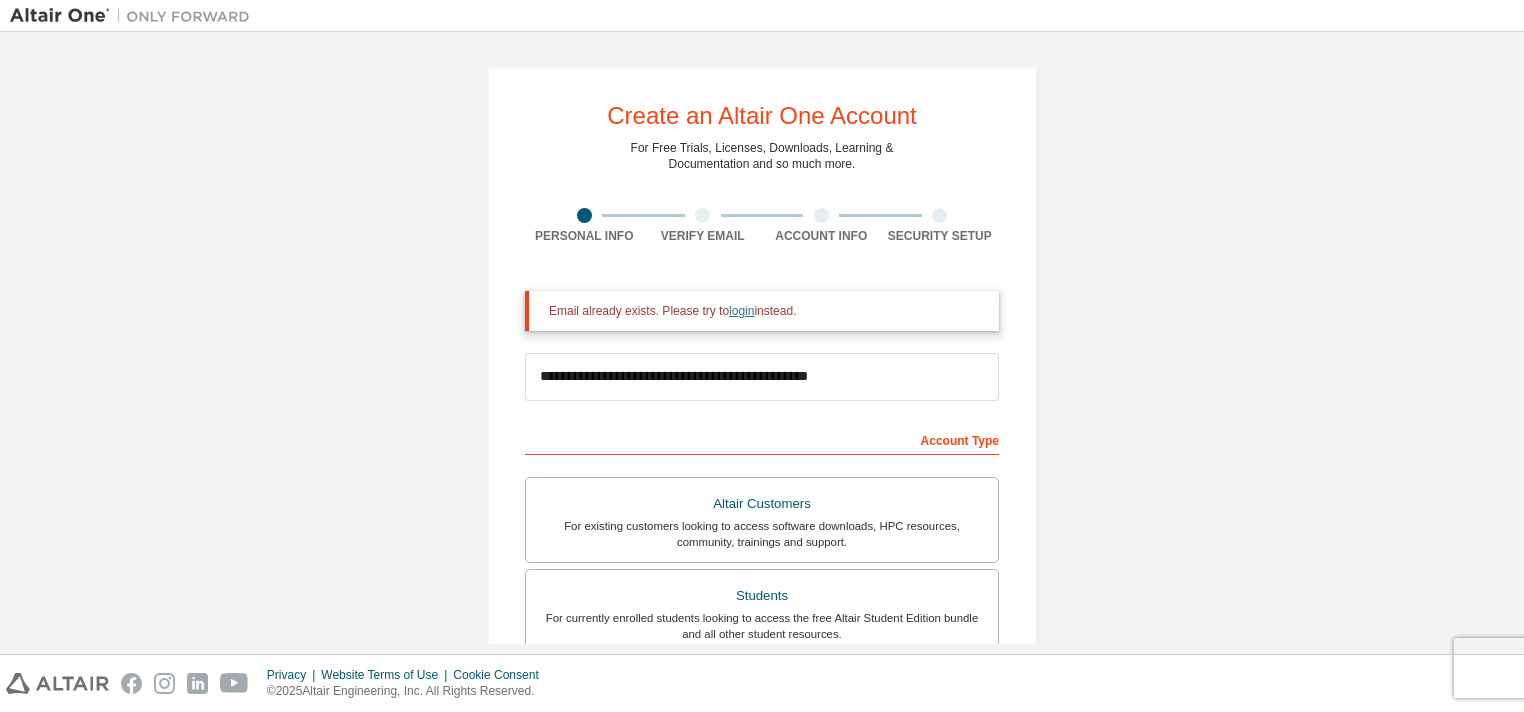 click on "login" at bounding box center (741, 311) 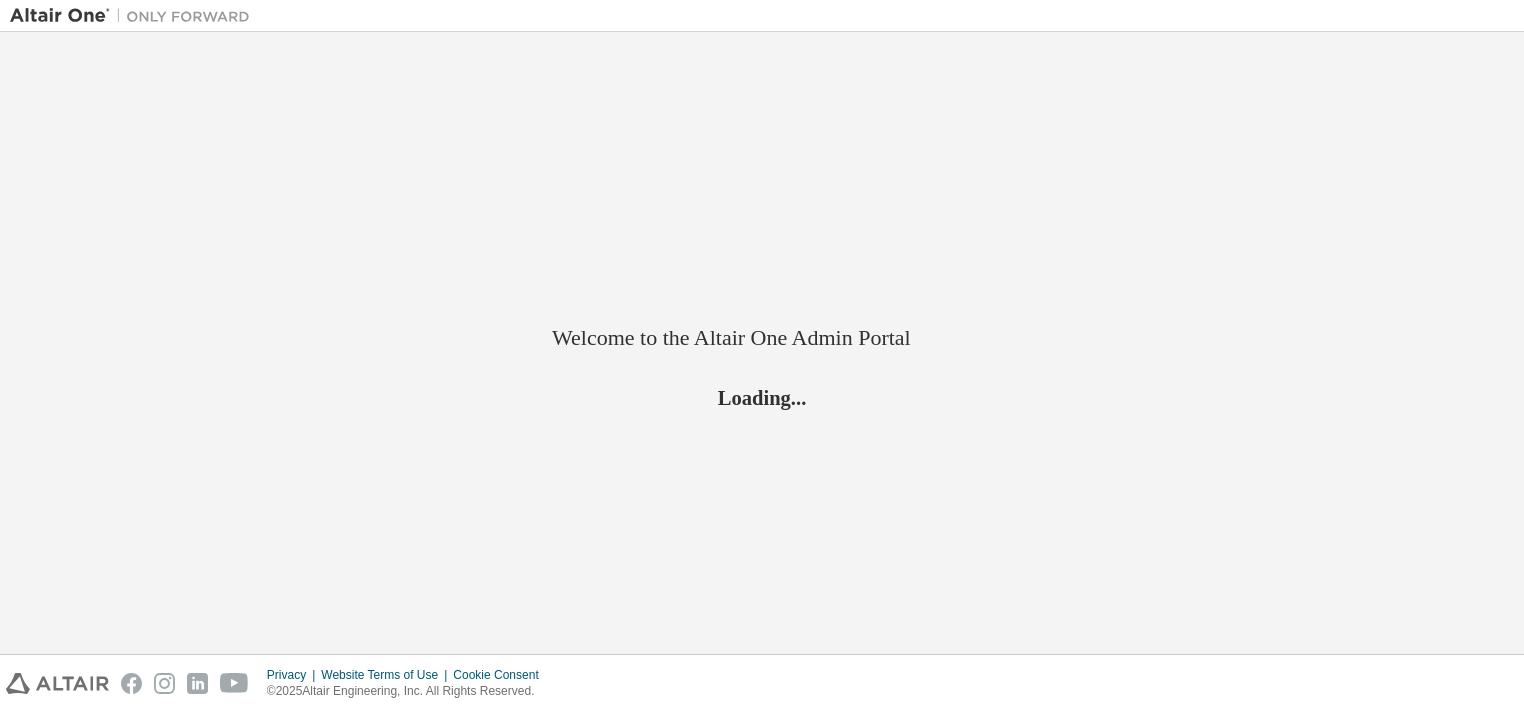 scroll, scrollTop: 0, scrollLeft: 0, axis: both 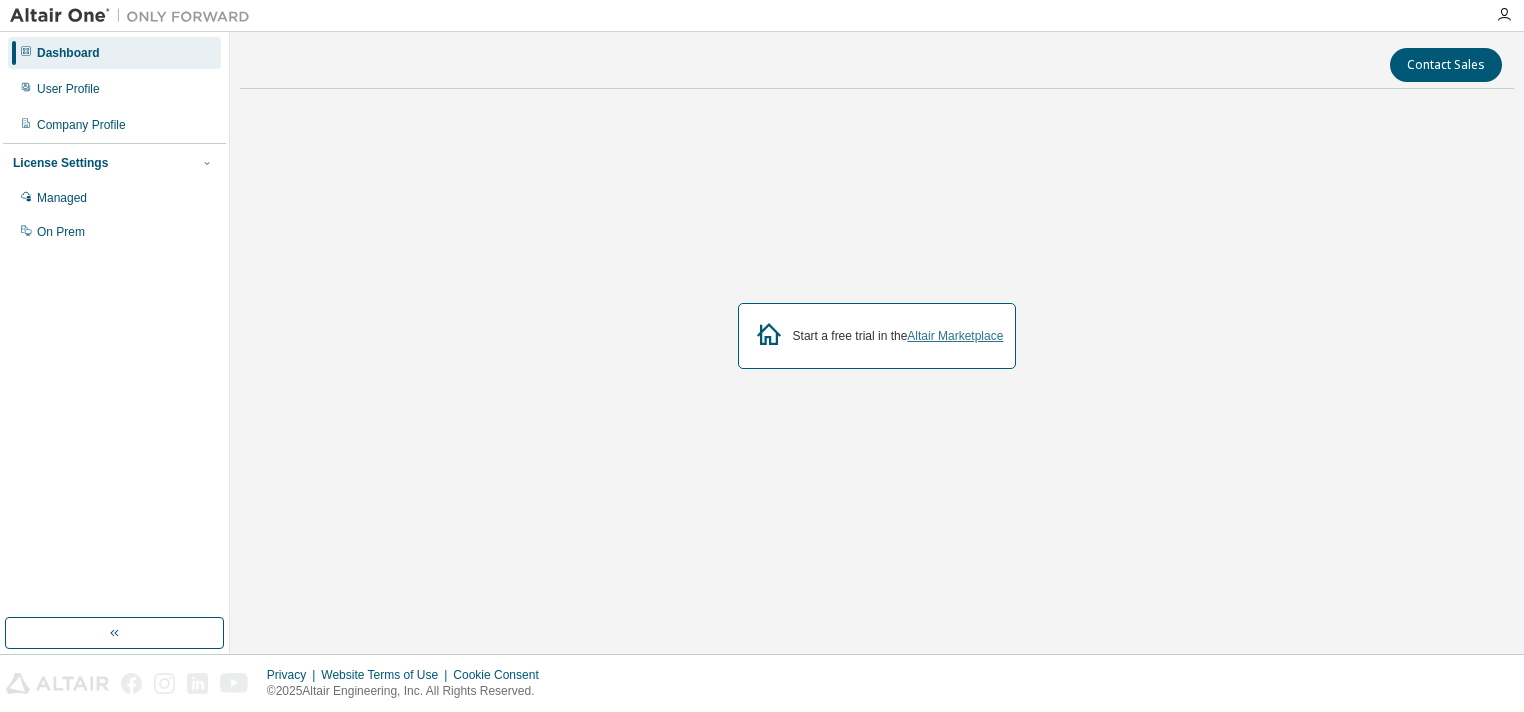 click on "Altair Marketplace" at bounding box center (955, 336) 